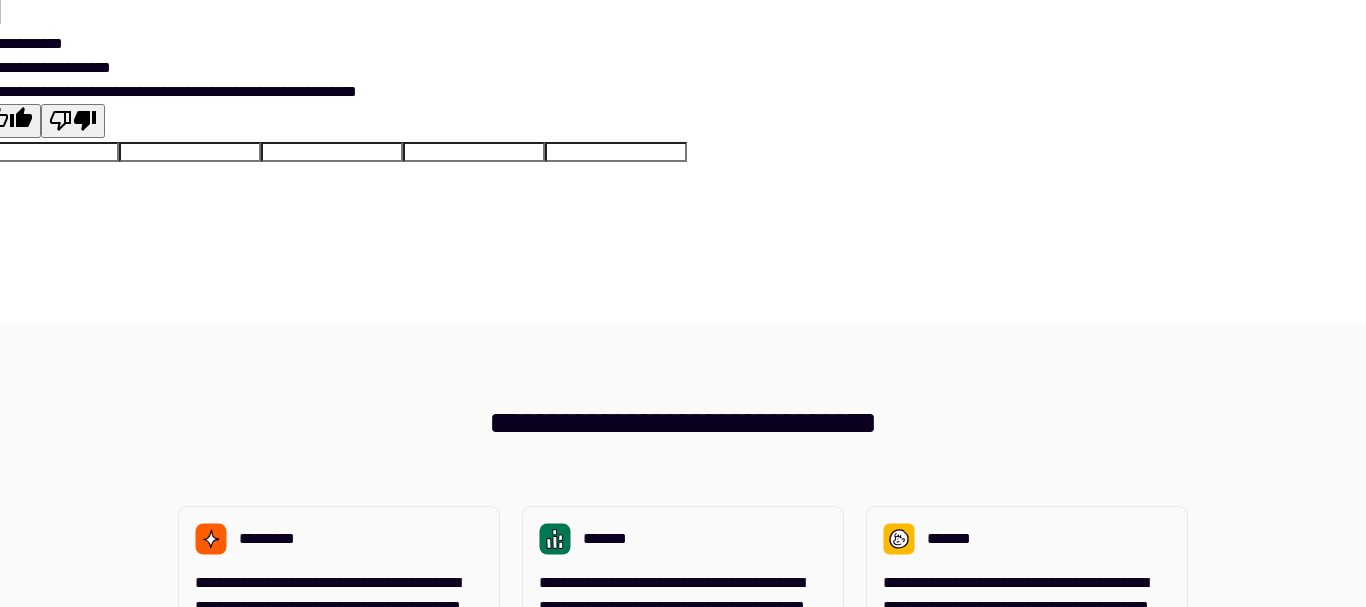 scroll, scrollTop: 0, scrollLeft: 0, axis: both 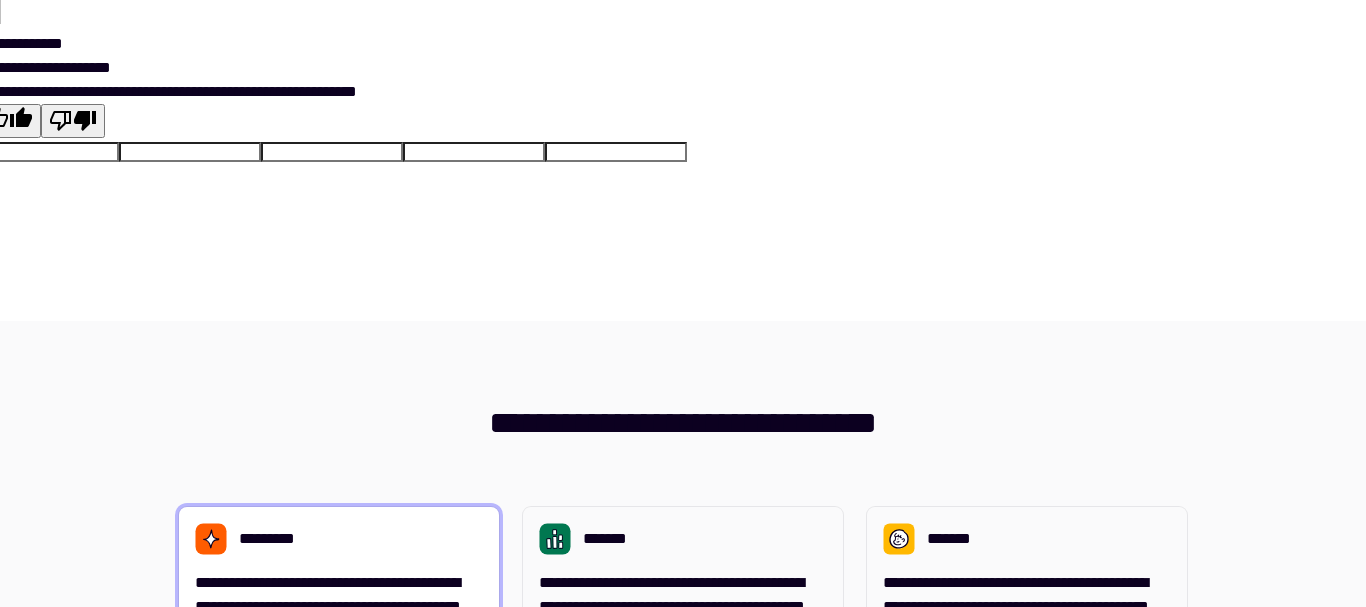 click on "**********" at bounding box center (339, 685) 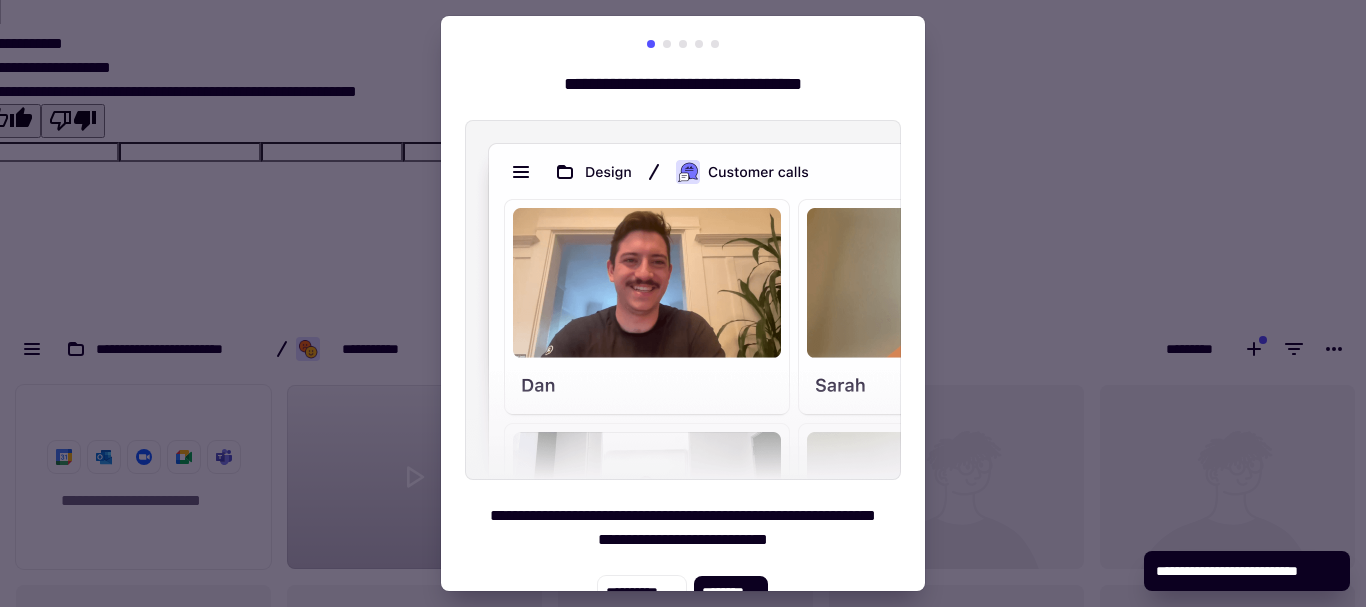 scroll, scrollTop: 16, scrollLeft: 16, axis: both 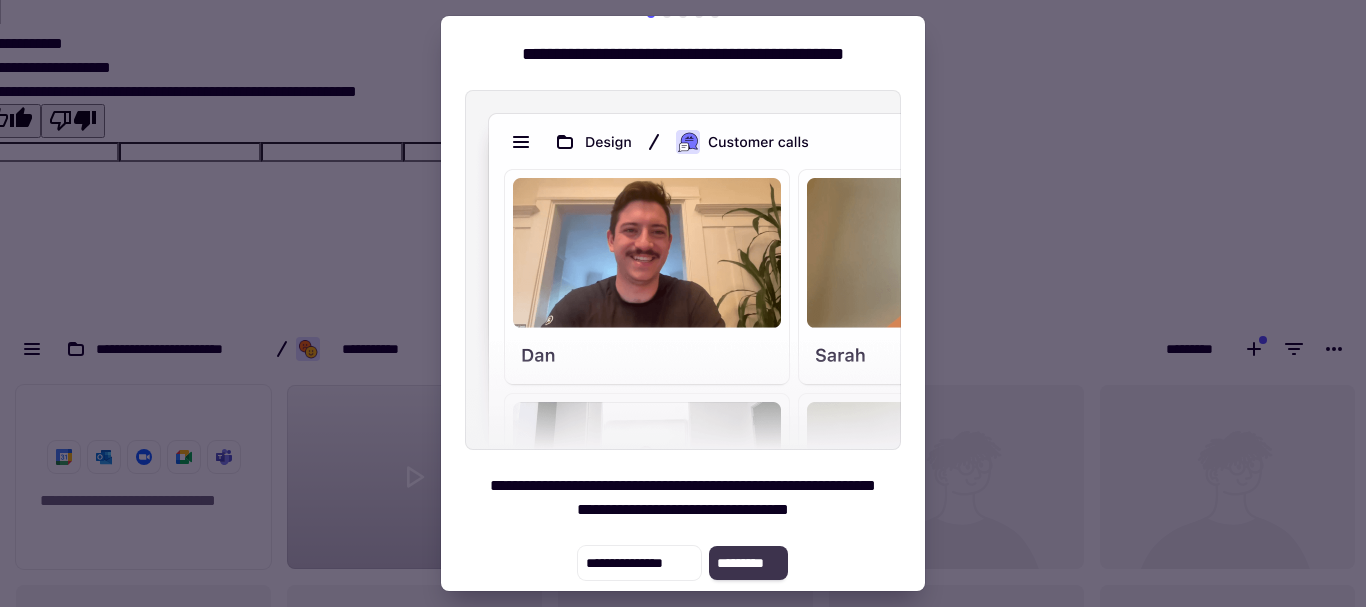click on "*********" 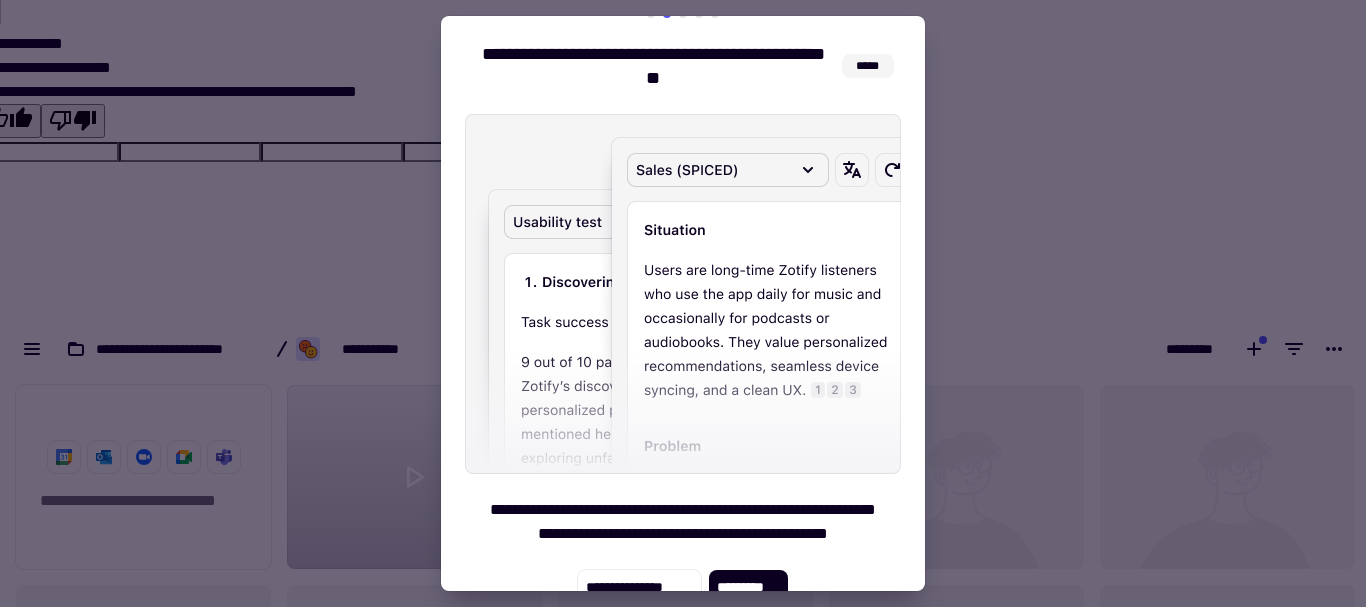 click at bounding box center (683, 294) 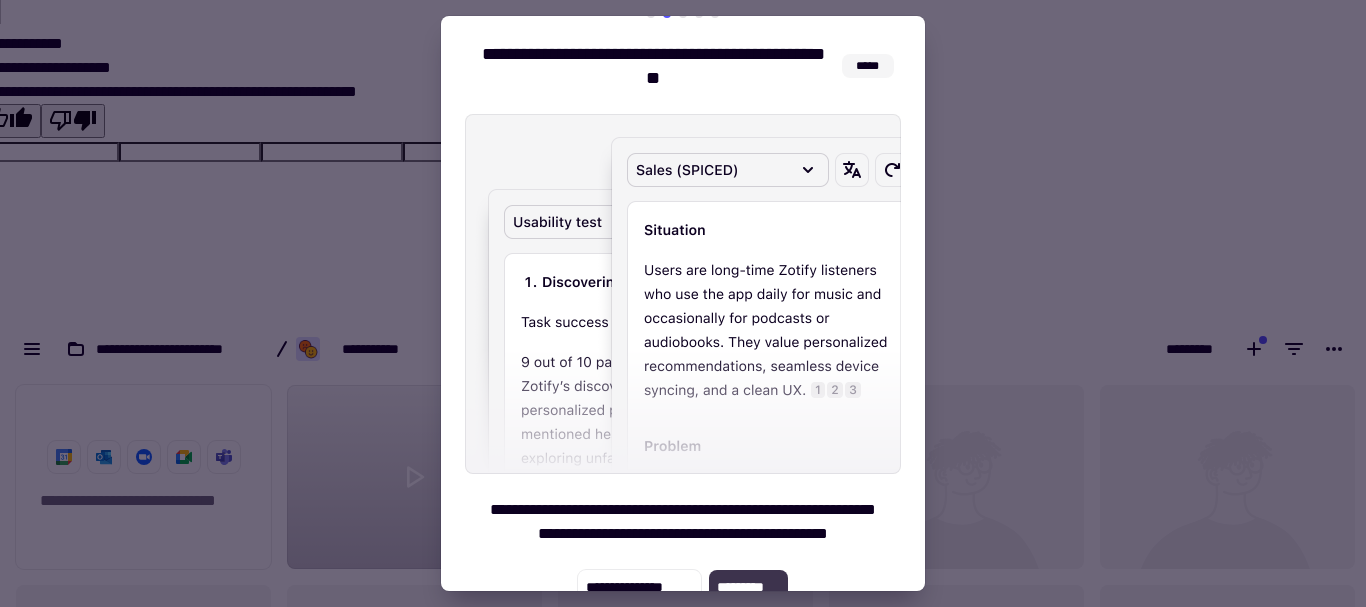 click on "*********" 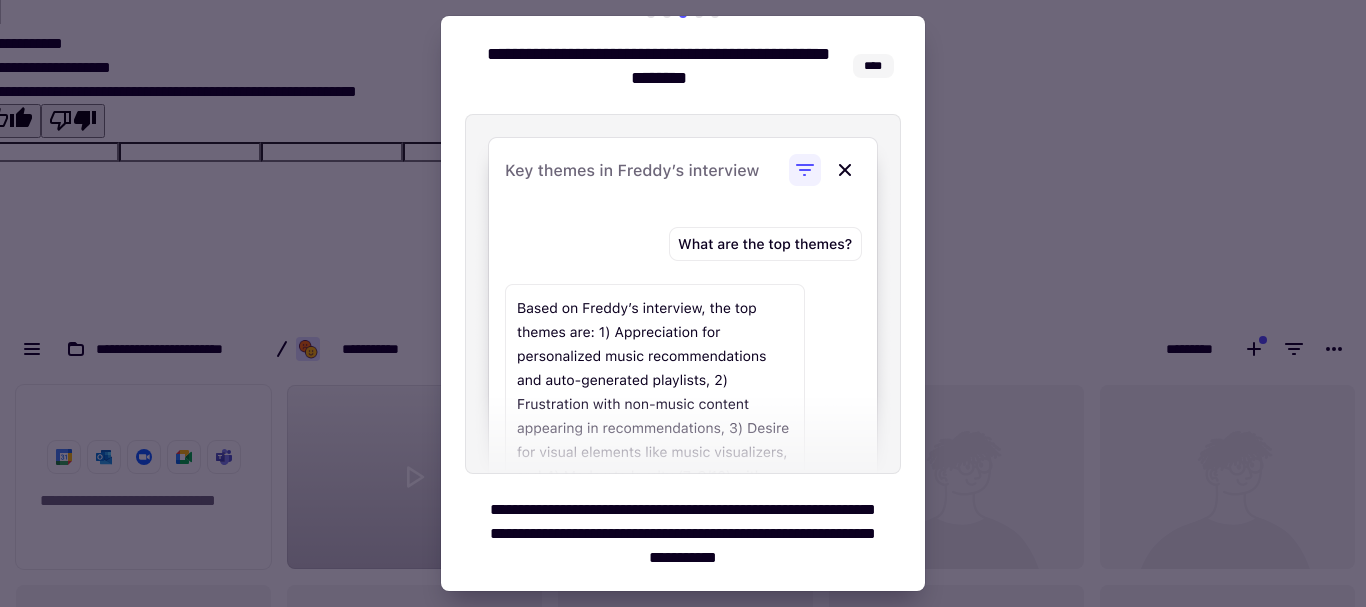 click on "*********" 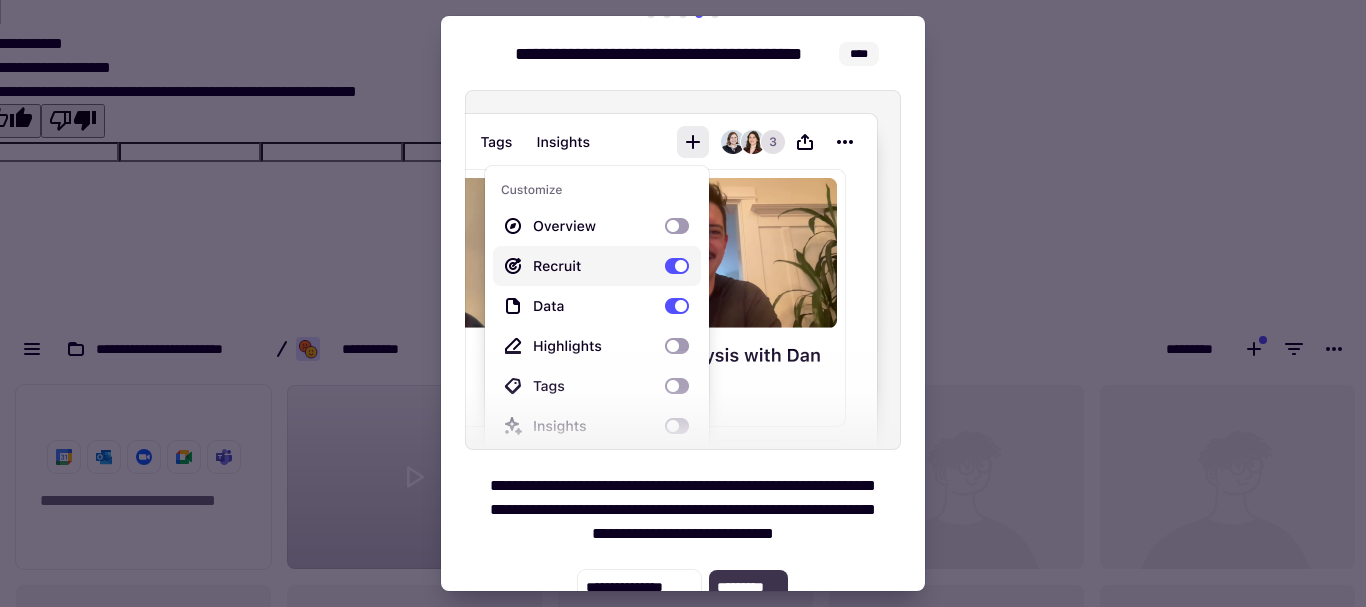 click on "*********" 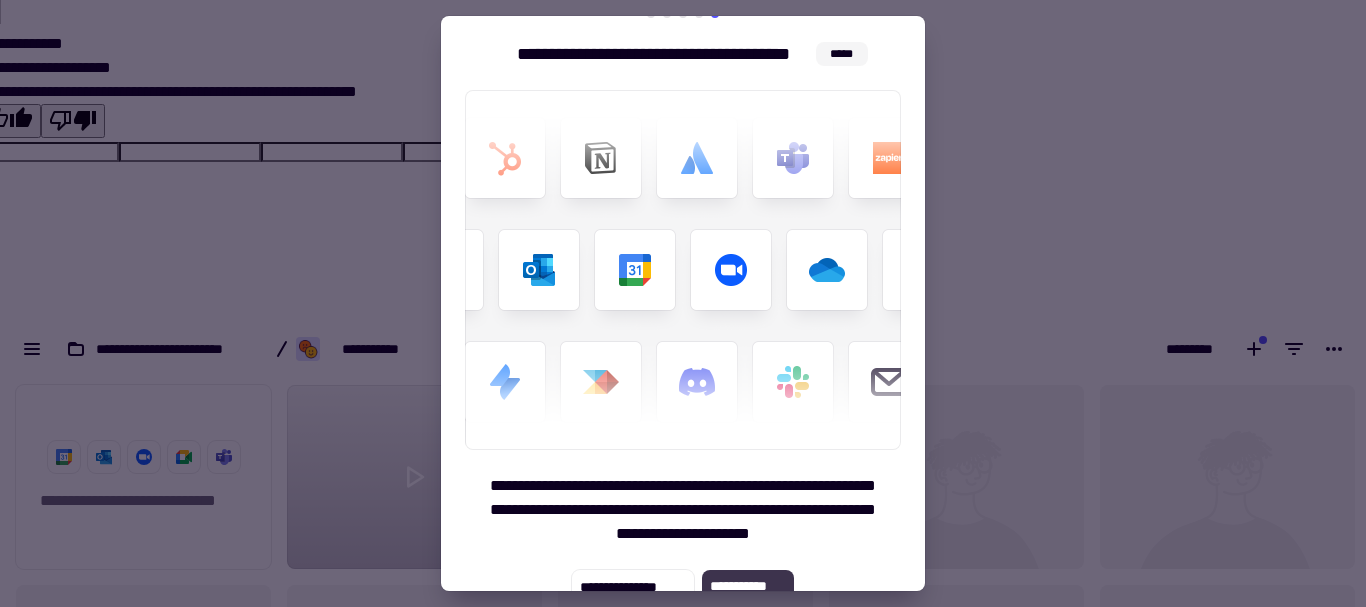 click at bounding box center [683, 270] 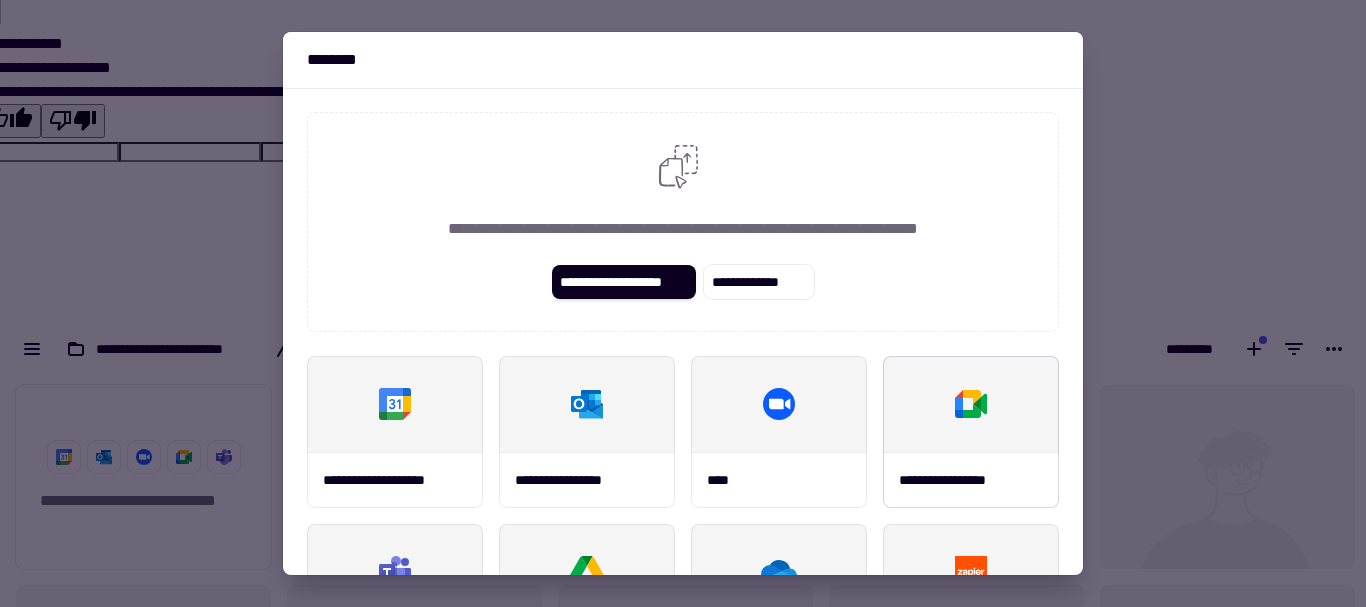 click at bounding box center [971, 404] 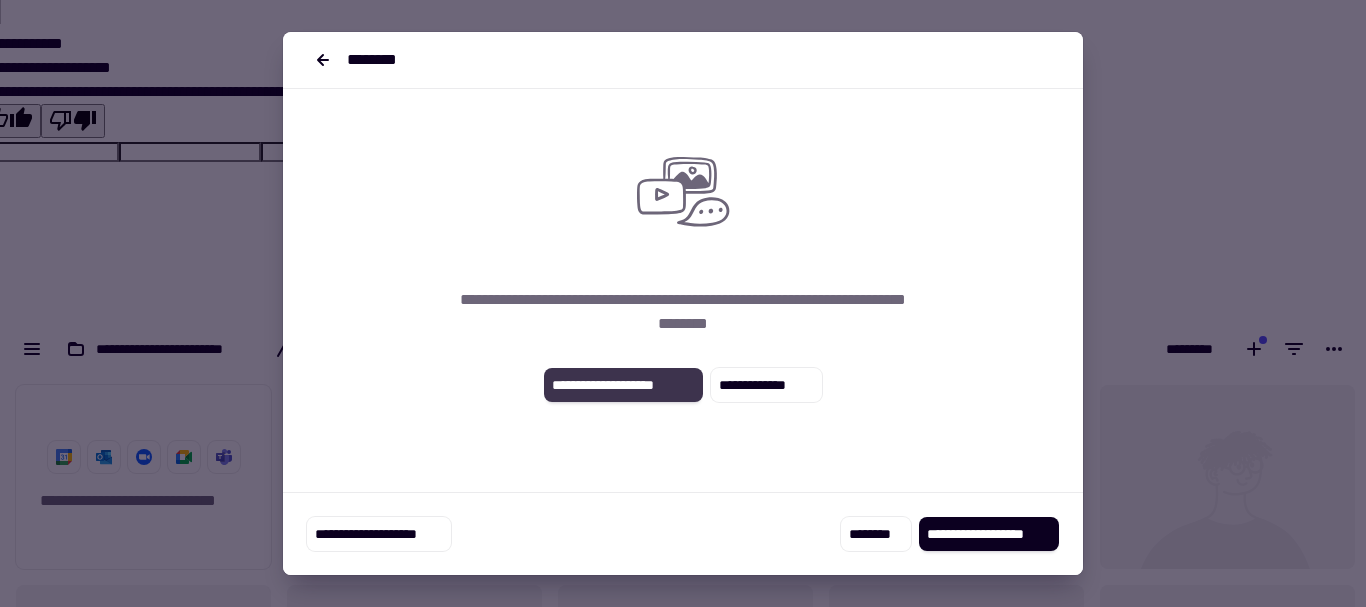 click on "**********" 